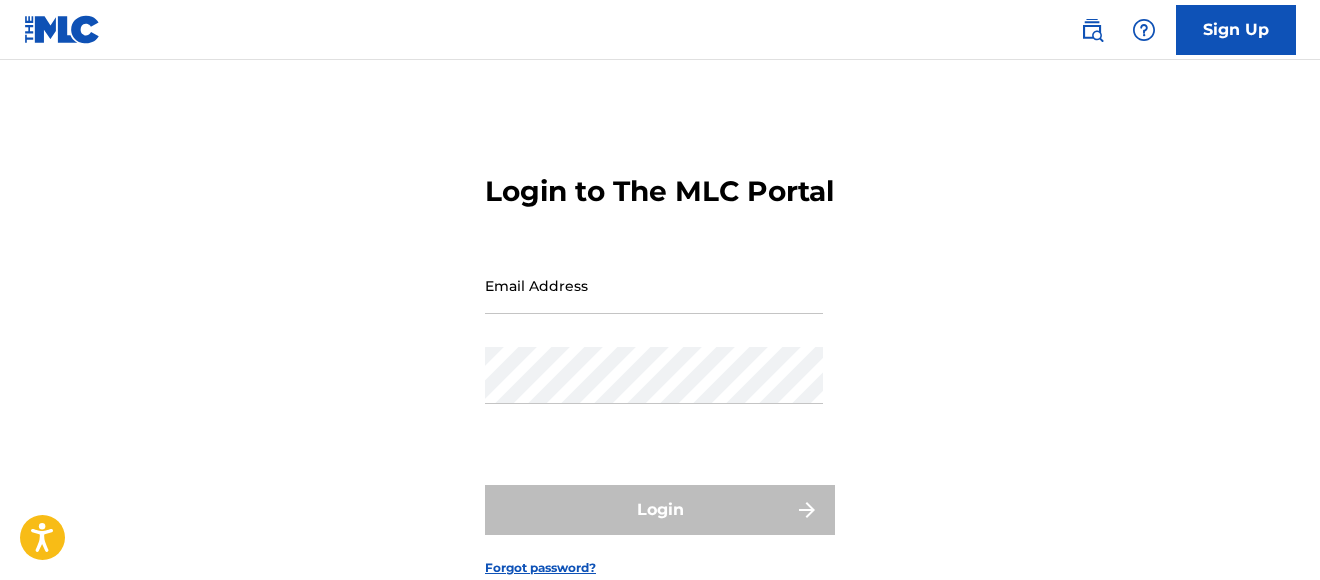 scroll, scrollTop: 0, scrollLeft: 0, axis: both 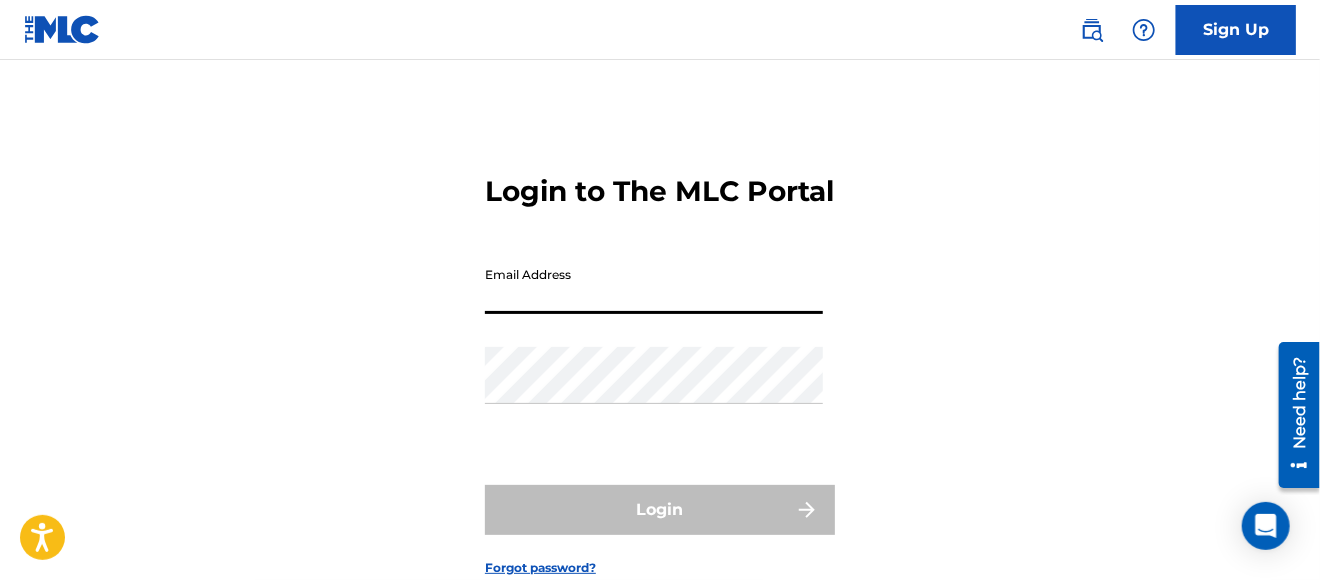 click on "Email Address" at bounding box center [654, 285] 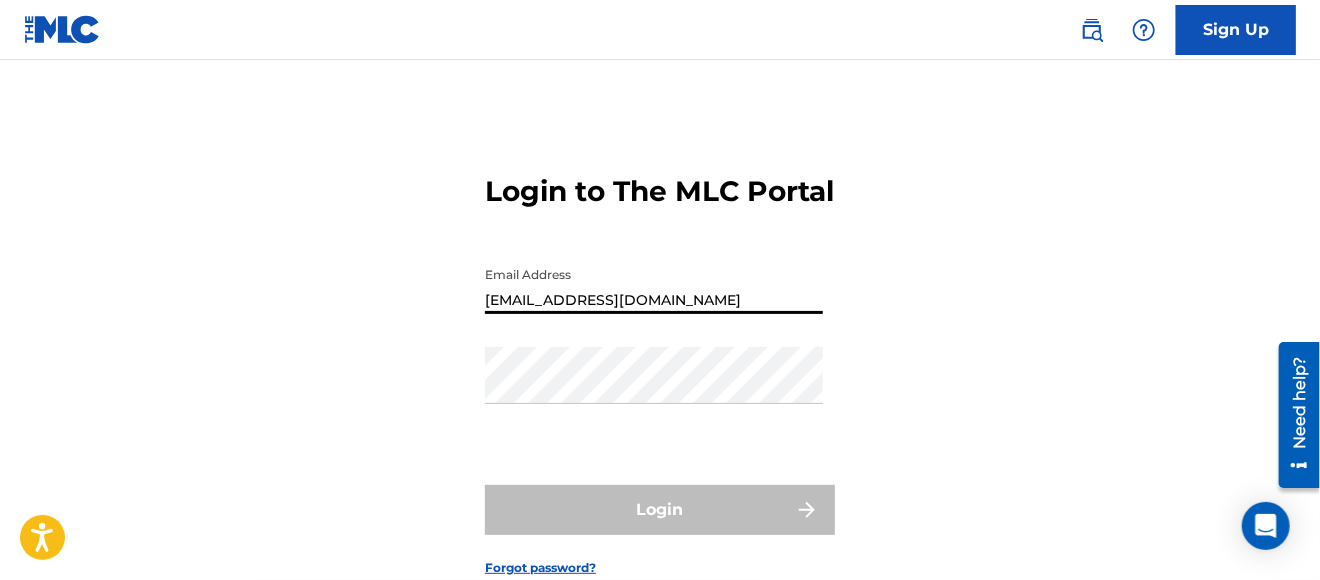 type on "[EMAIL_ADDRESS][DOMAIN_NAME]" 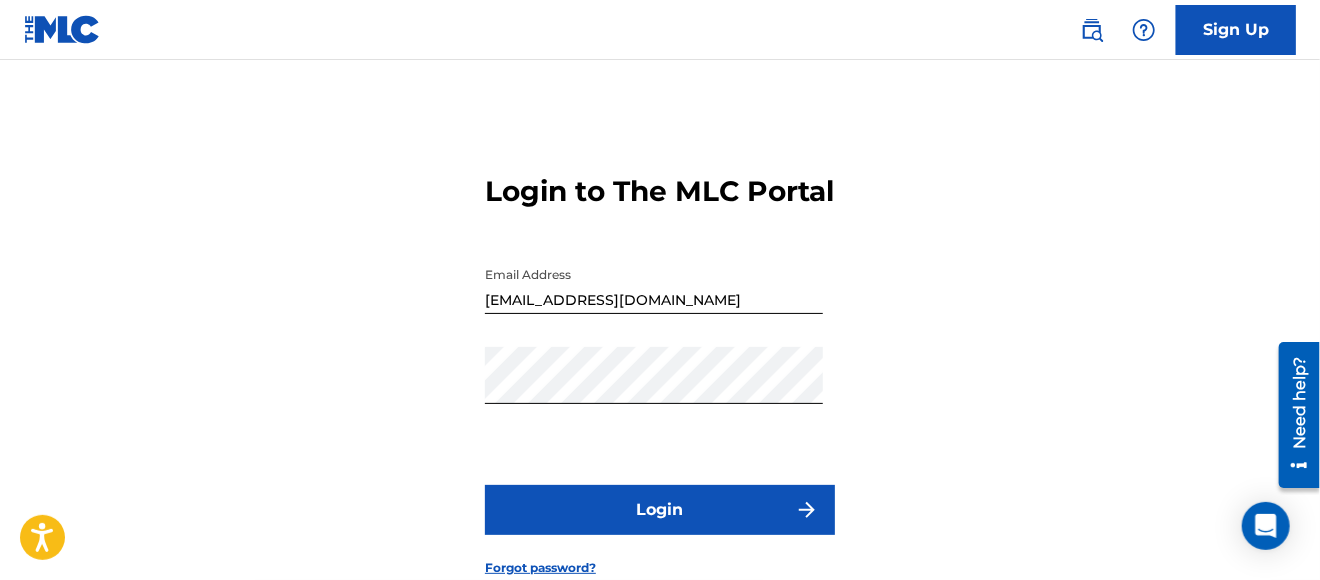 click on "Login" at bounding box center [660, 510] 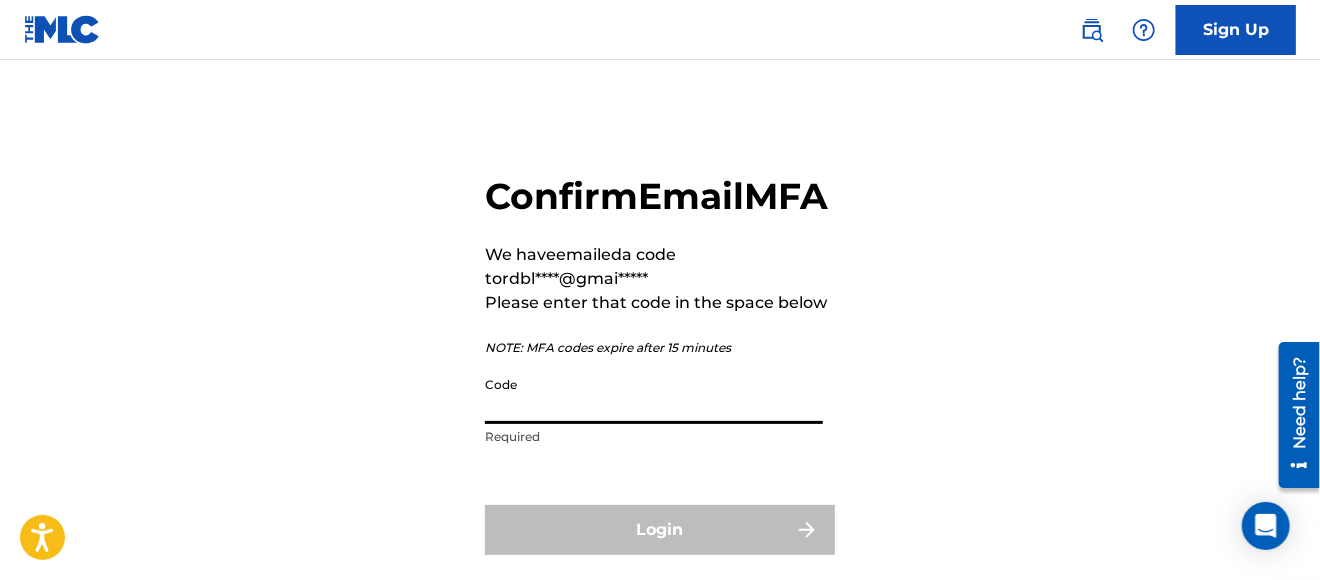 click on "Code" at bounding box center [654, 395] 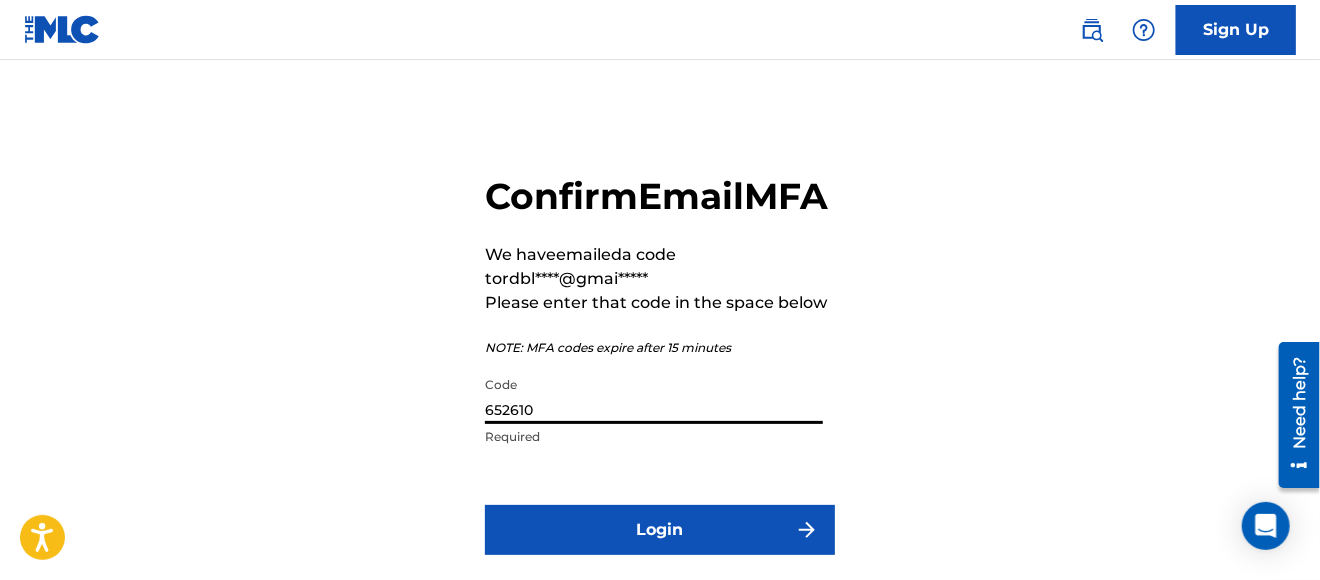 type on "652610" 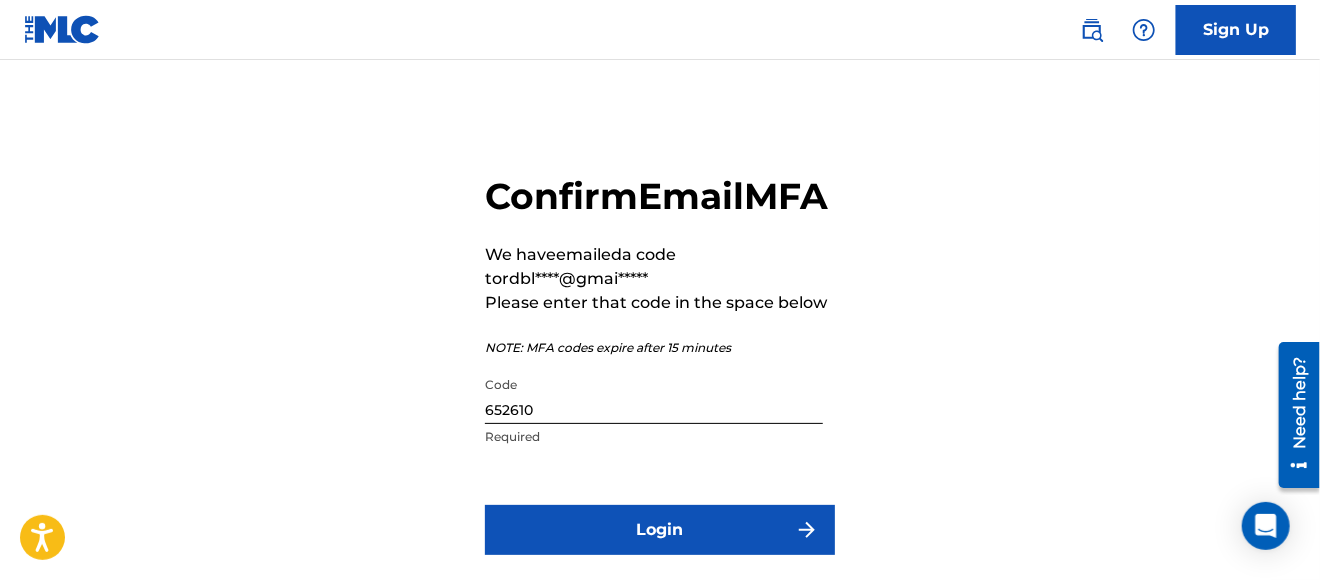 click on "Login" at bounding box center (660, 530) 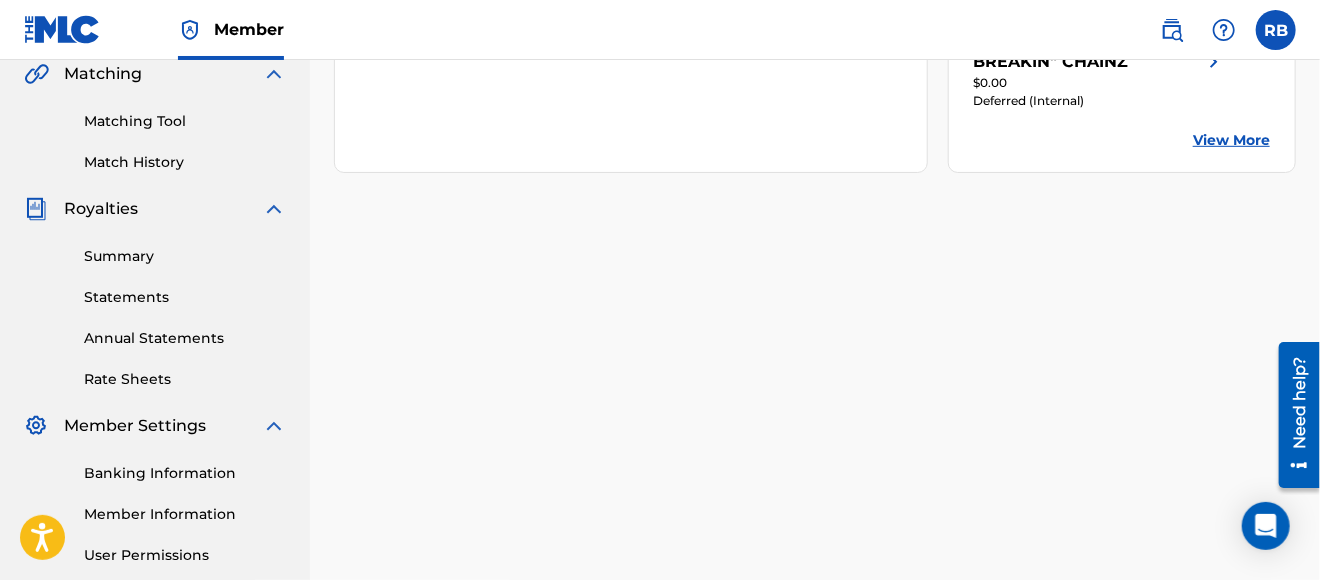 scroll, scrollTop: 477, scrollLeft: 0, axis: vertical 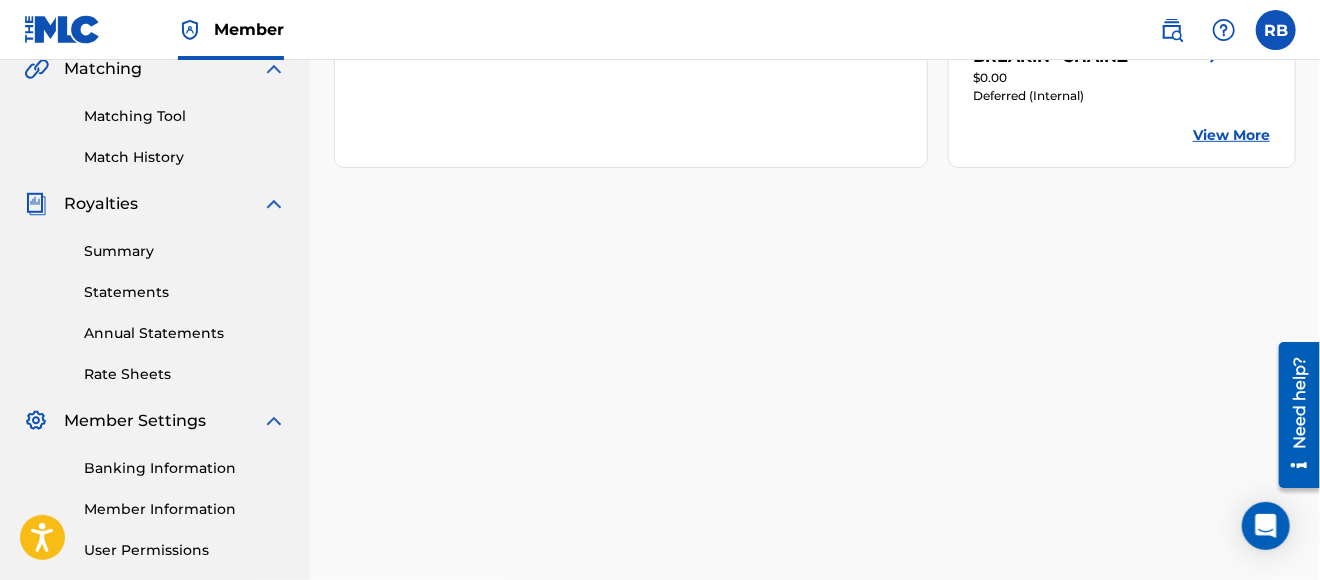 click on "Statements" at bounding box center [185, 292] 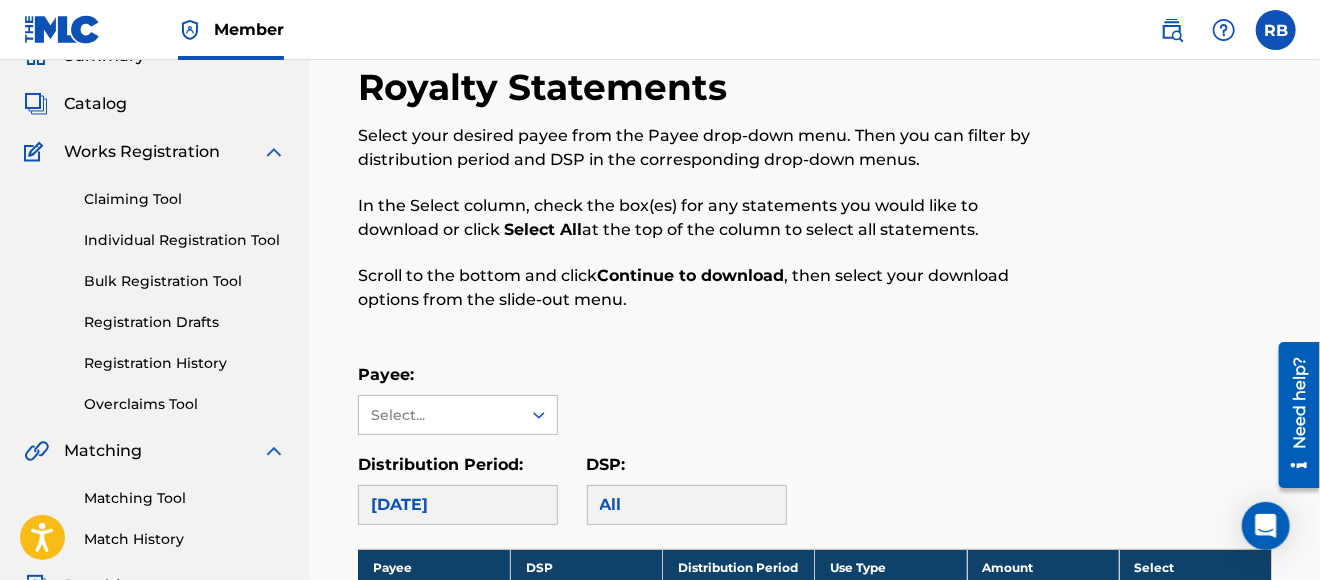 scroll, scrollTop: 278, scrollLeft: 0, axis: vertical 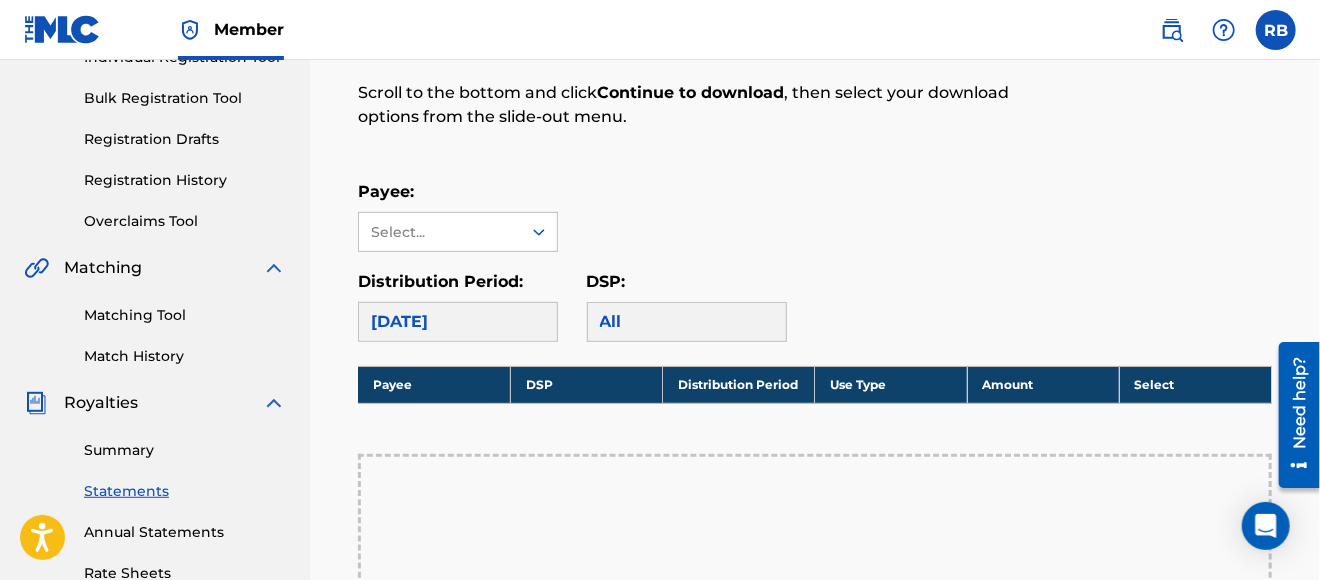 click on "Summary Catalog Works Registration Claiming Tool Individual Registration Tool Bulk Registration Tool Registration Drafts Registration History Overclaims Tool Matching Matching Tool Match History Royalties Summary Statements Annual Statements Rate Sheets Member Settings Banking Information Member Information User Permissions Contact Information Member Benefits" at bounding box center (155, 351) 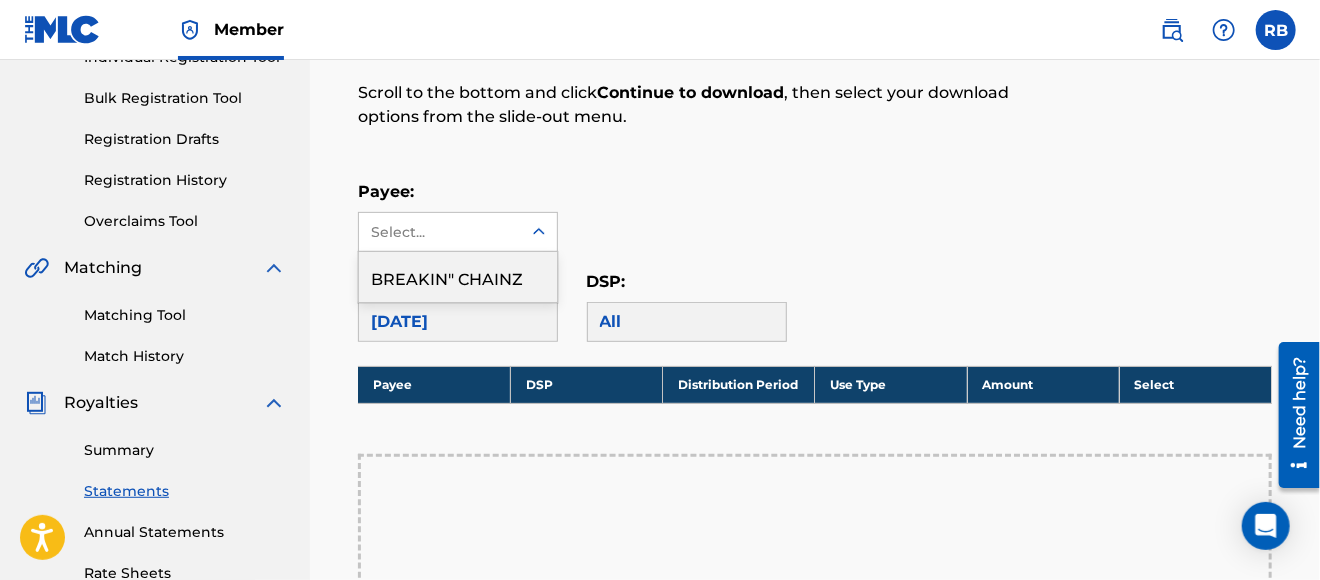 click at bounding box center [539, 232] 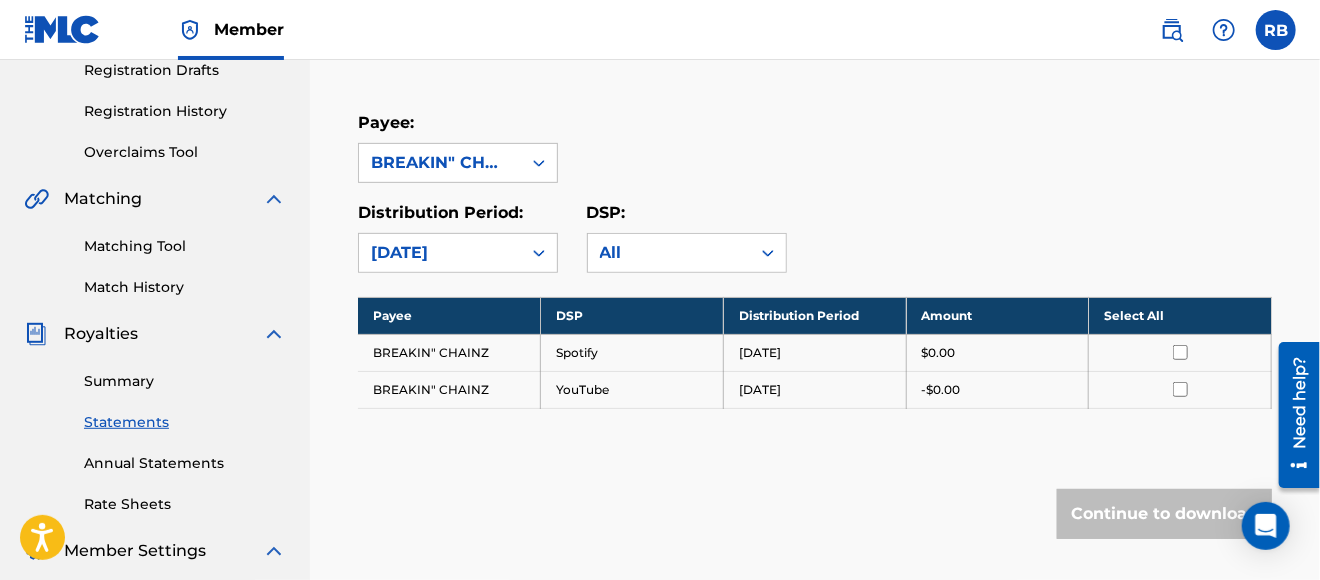 scroll, scrollTop: 367, scrollLeft: 0, axis: vertical 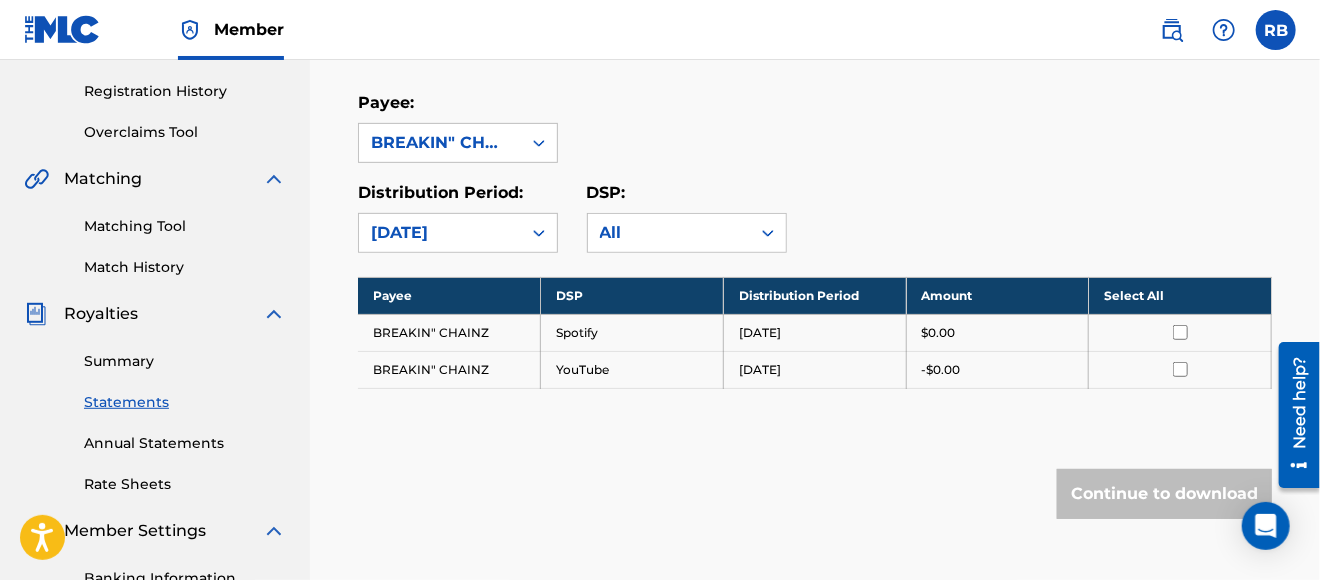click at bounding box center (1180, 369) 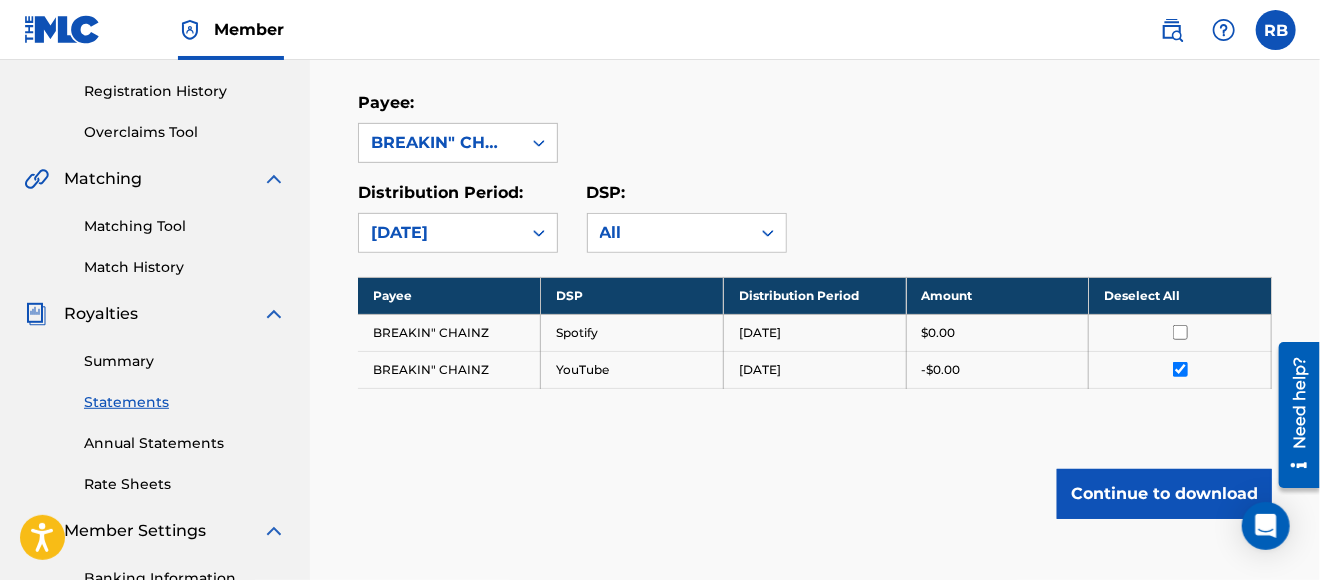 click at bounding box center [1180, 332] 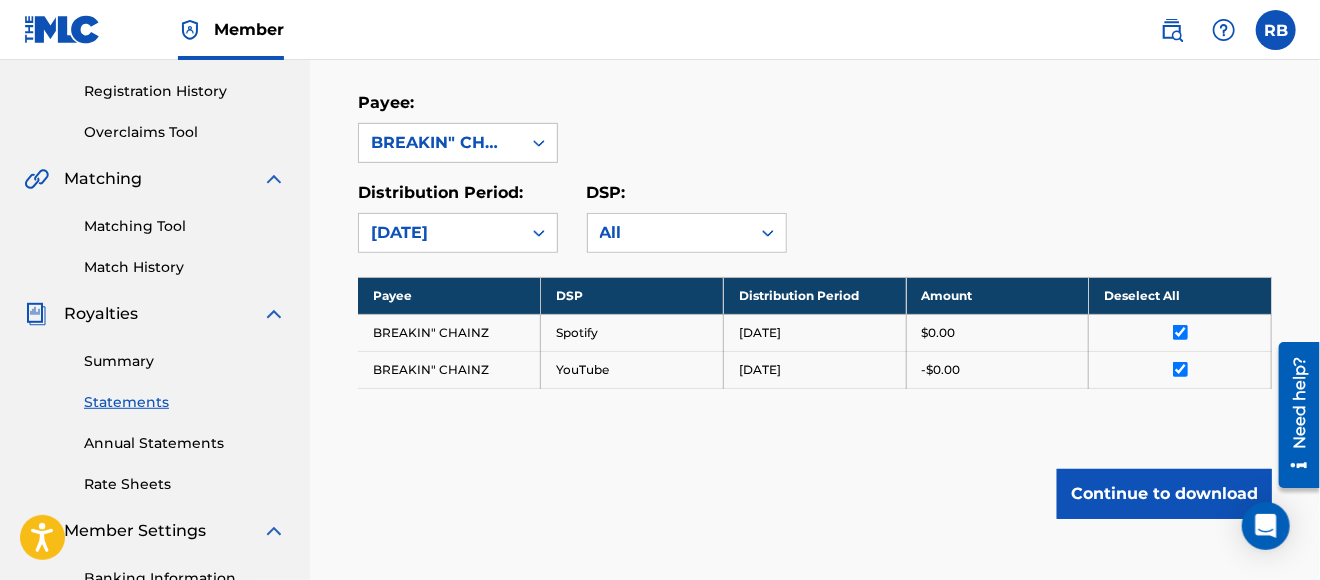 click on "Continue to download" at bounding box center (1164, 494) 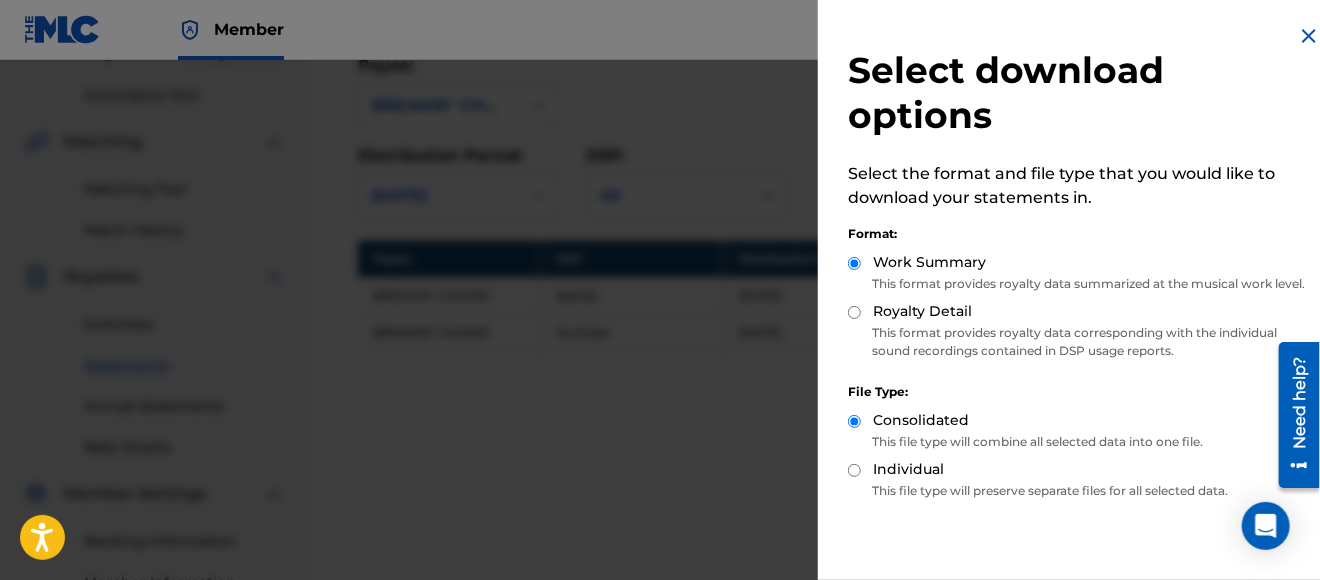 scroll, scrollTop: 375, scrollLeft: 0, axis: vertical 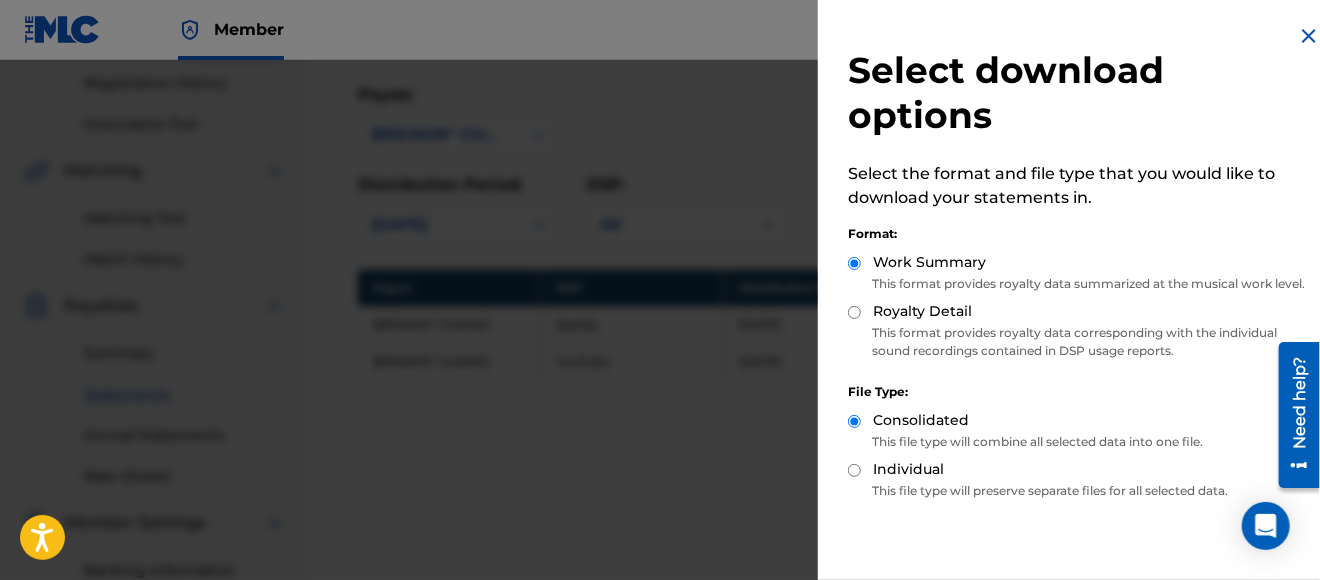 click on "Select download options Select the format and file type that you would like to download your statements in. Format: Work Summary This format provides royalty data summarized at the musical work level. Royalty Detail This format provides royalty data corresponding with the individual sound recordings contained in DSP usage reports. File Type: Consolidated This file type will combine all selected data into one file. Individual This file type will preserve separate files for all selected data. Download" at bounding box center (1081, 337) 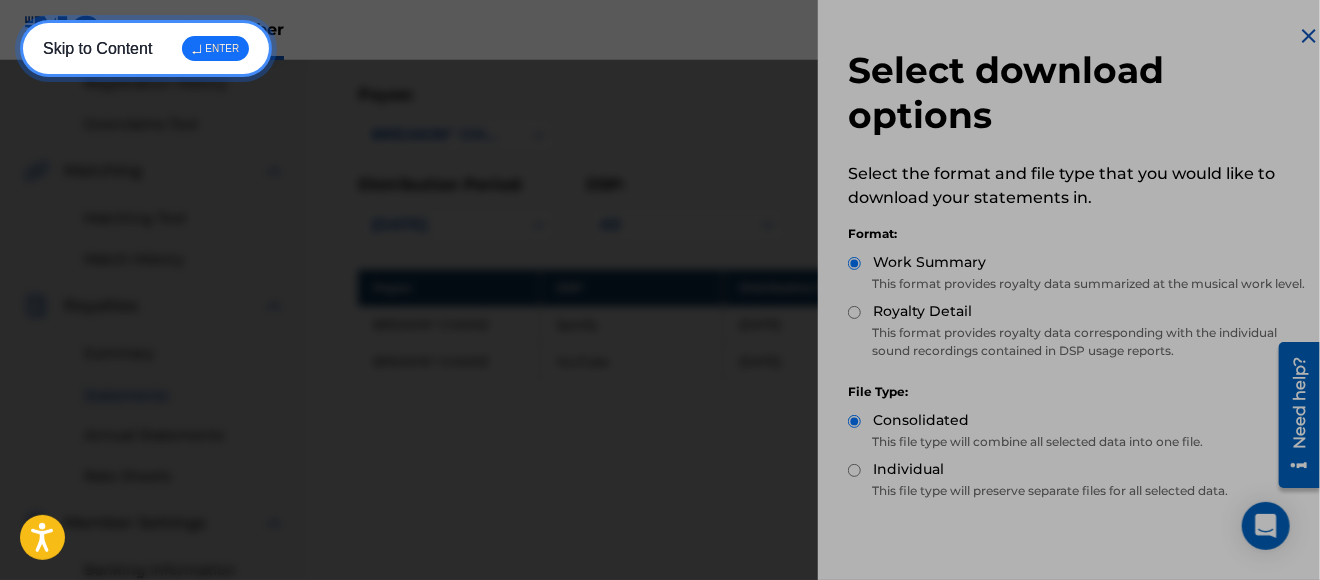 click on "↵ ENTER" at bounding box center (199, 78) 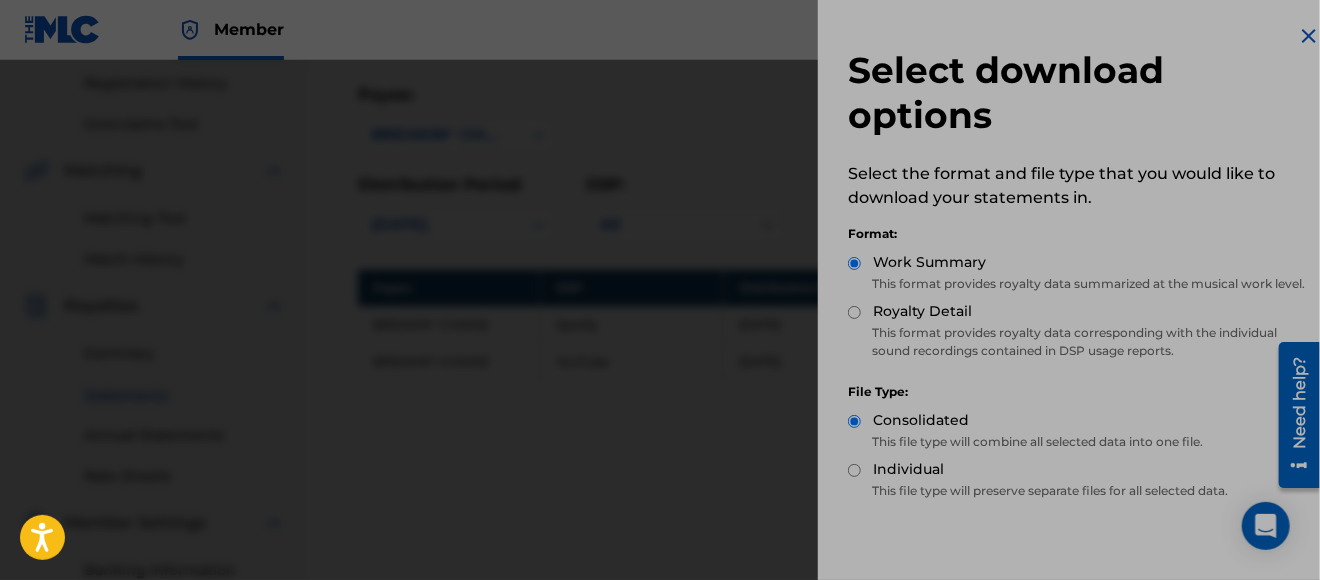 click at bounding box center (1309, 36) 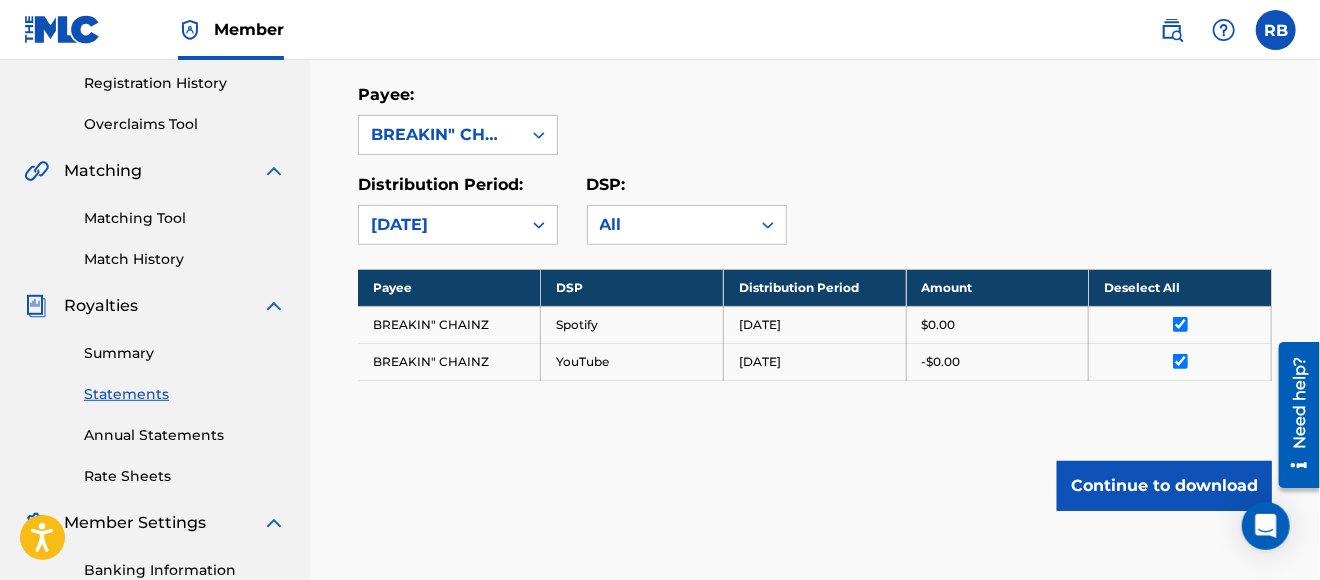 click on "Continue to download" at bounding box center [1164, 486] 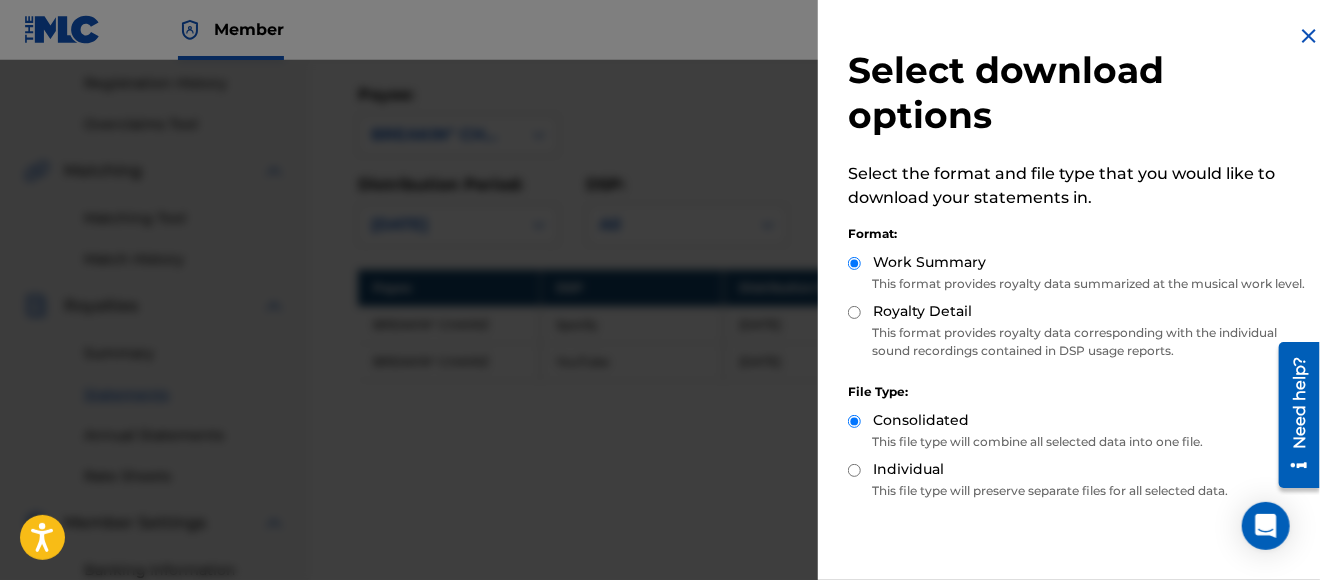 type 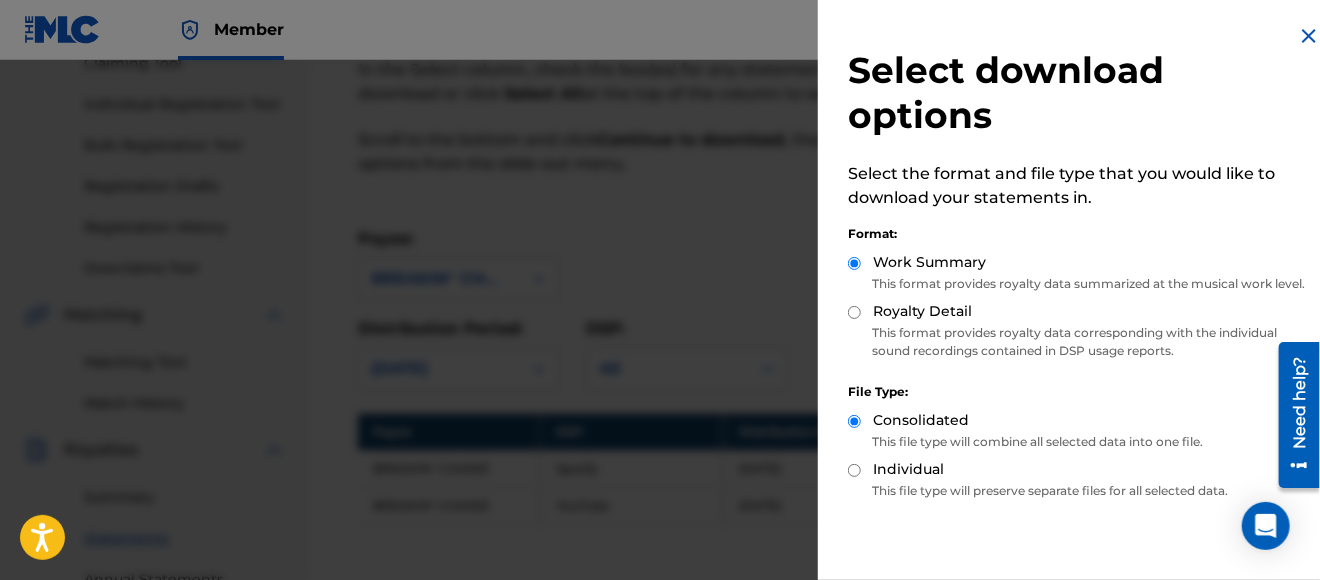 scroll, scrollTop: 182, scrollLeft: 0, axis: vertical 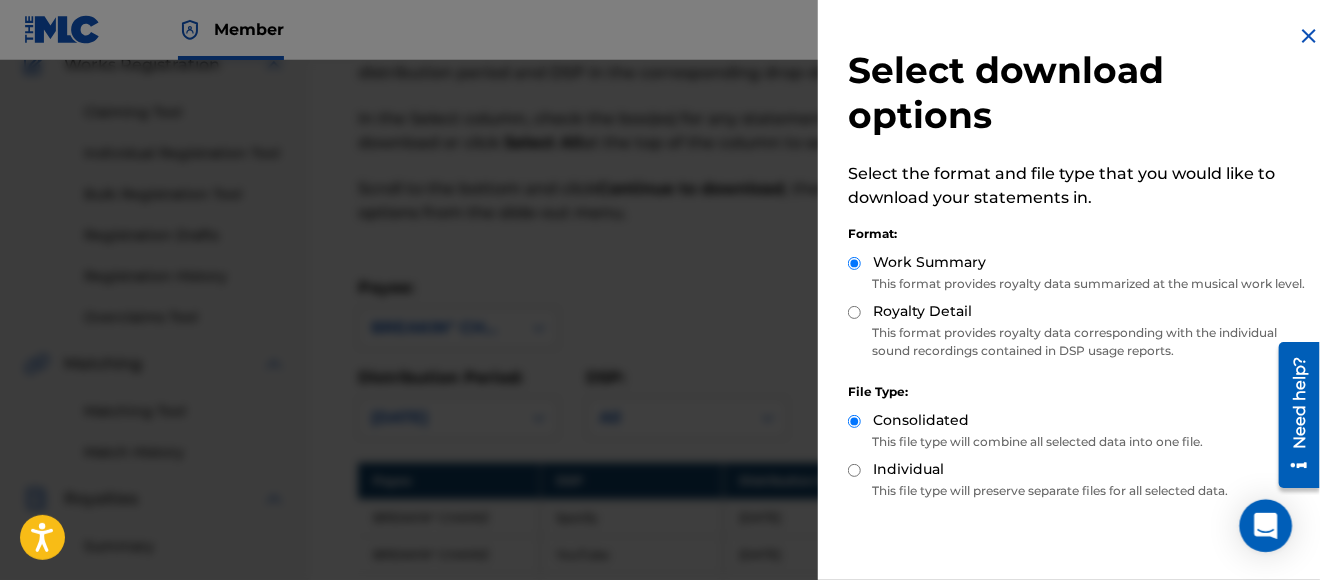 click 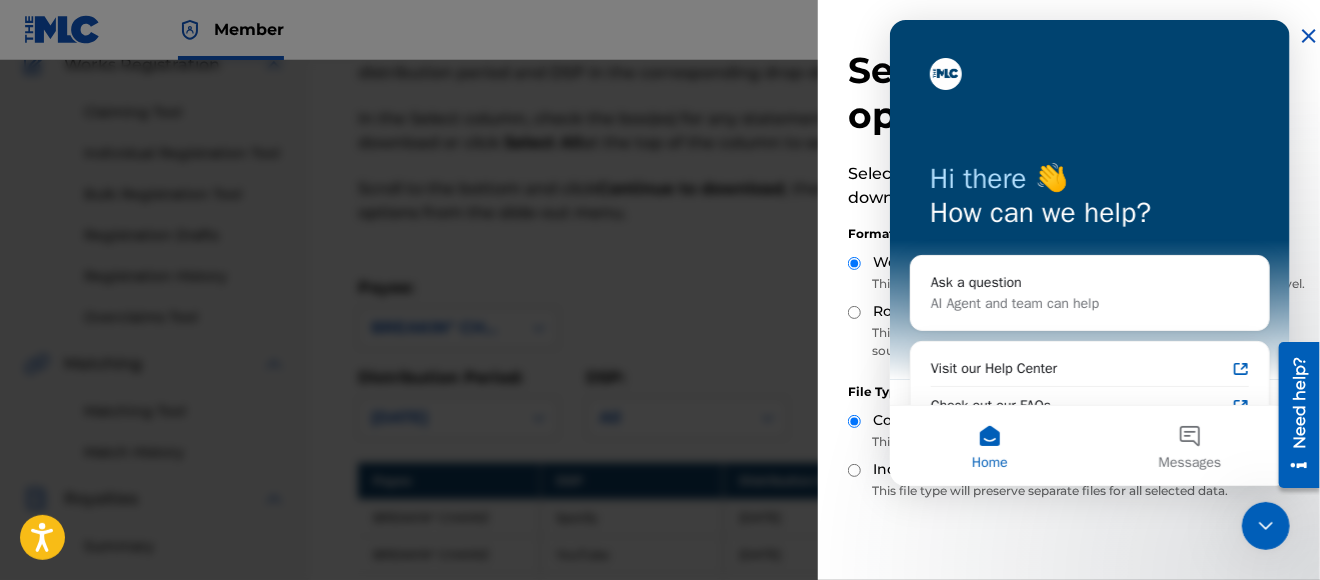 scroll, scrollTop: 0, scrollLeft: 0, axis: both 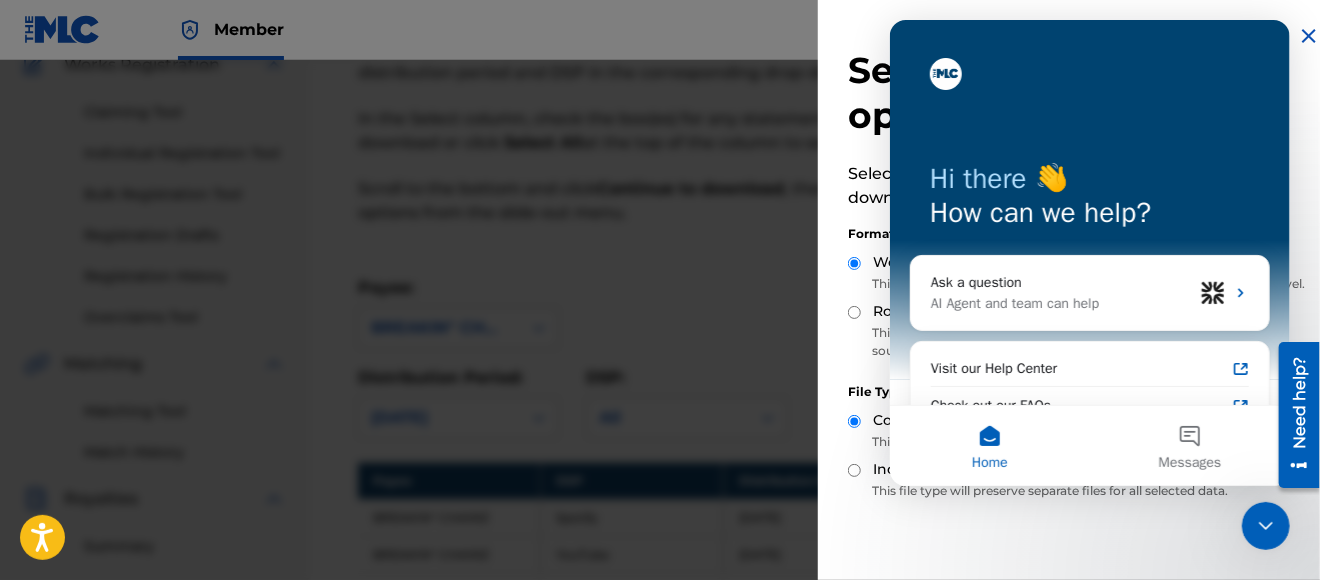 click 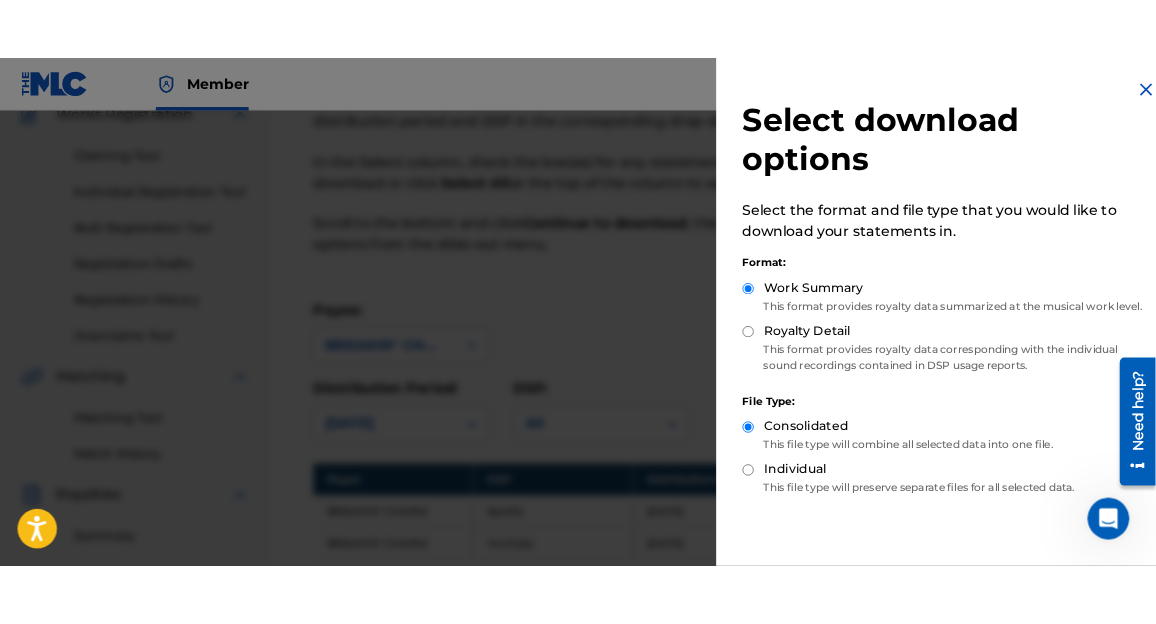 scroll, scrollTop: 0, scrollLeft: 0, axis: both 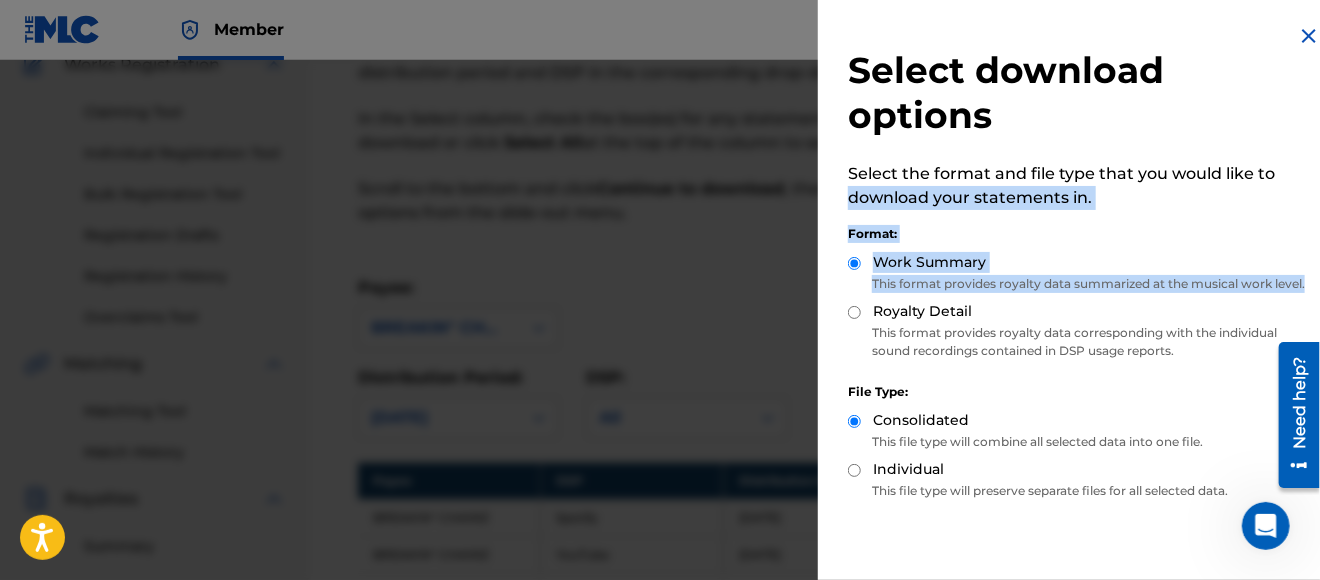 drag, startPoint x: 1294, startPoint y: 185, endPoint x: 1304, endPoint y: 311, distance: 126.3962 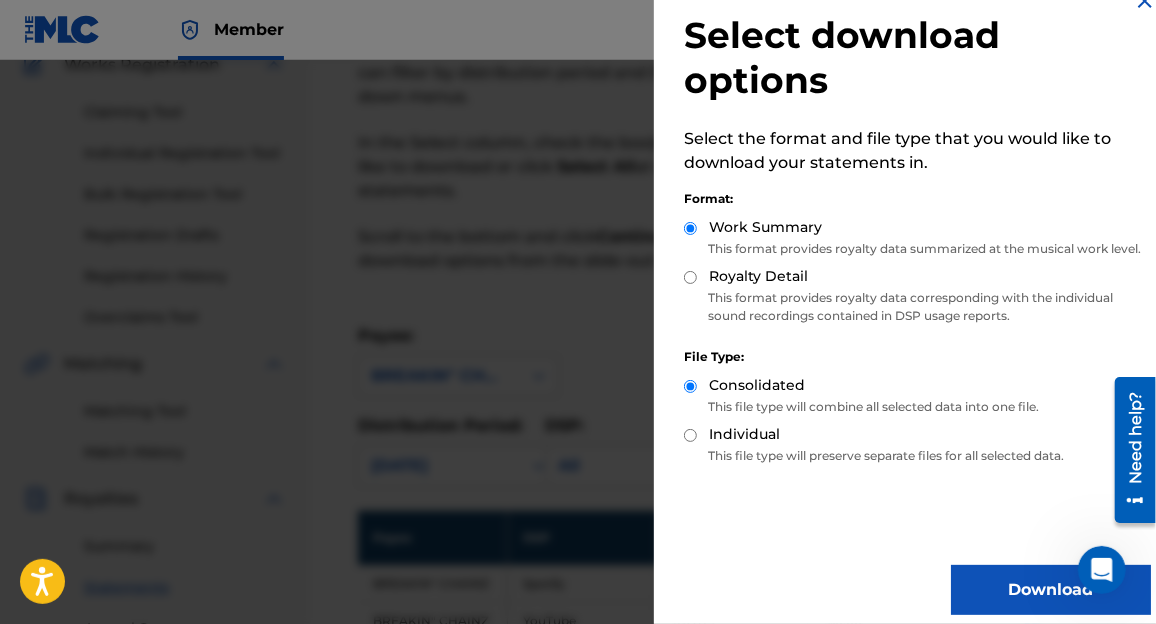 scroll, scrollTop: 67, scrollLeft: 0, axis: vertical 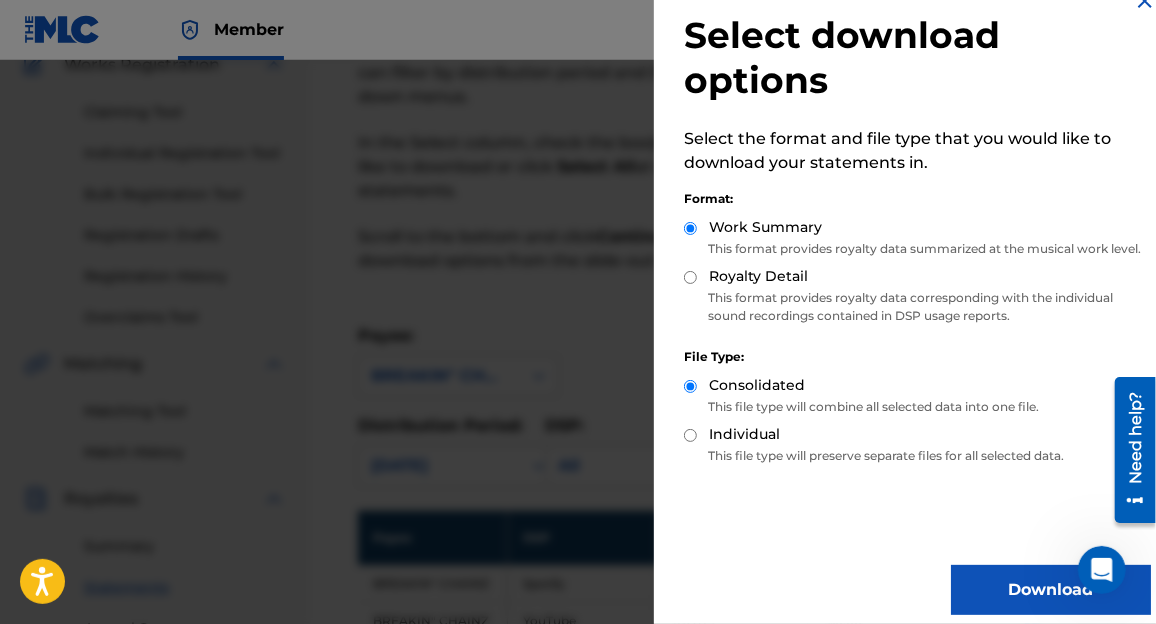 click on "Download" at bounding box center [1051, 590] 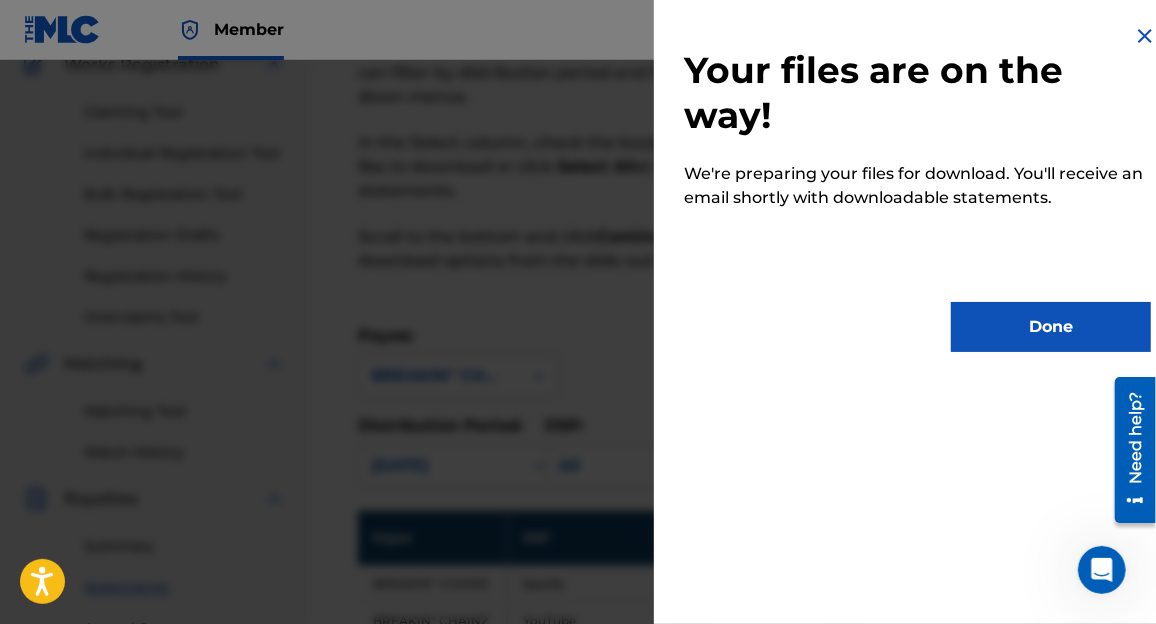 scroll, scrollTop: 0, scrollLeft: 0, axis: both 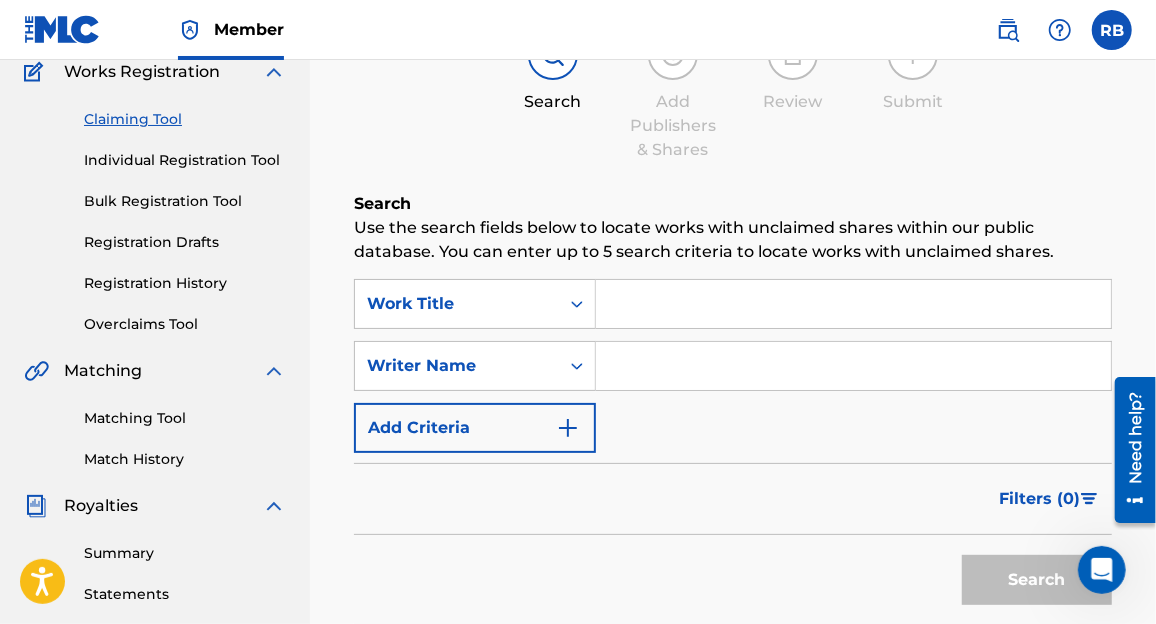 click at bounding box center [853, 366] 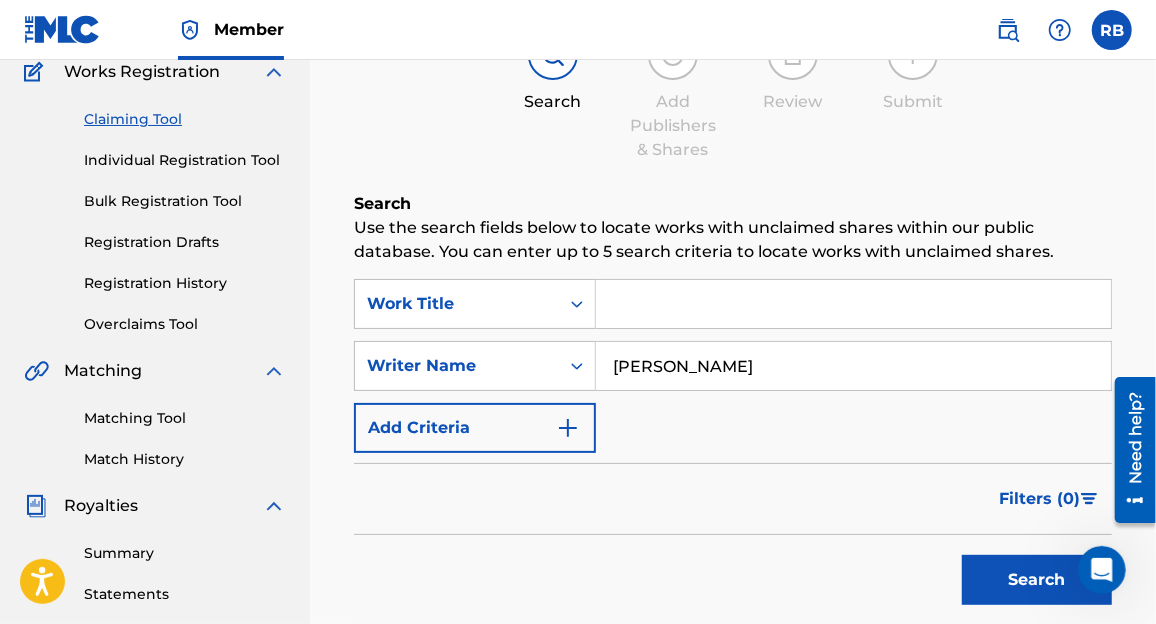 click on "Search" at bounding box center (1037, 580) 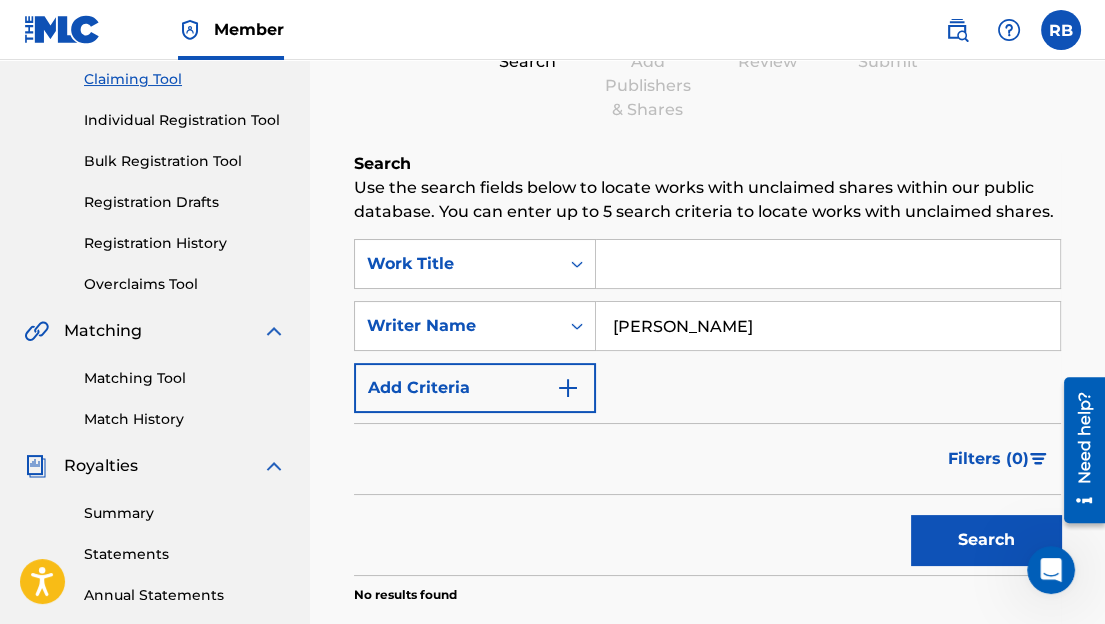 scroll, scrollTop: 295, scrollLeft: 0, axis: vertical 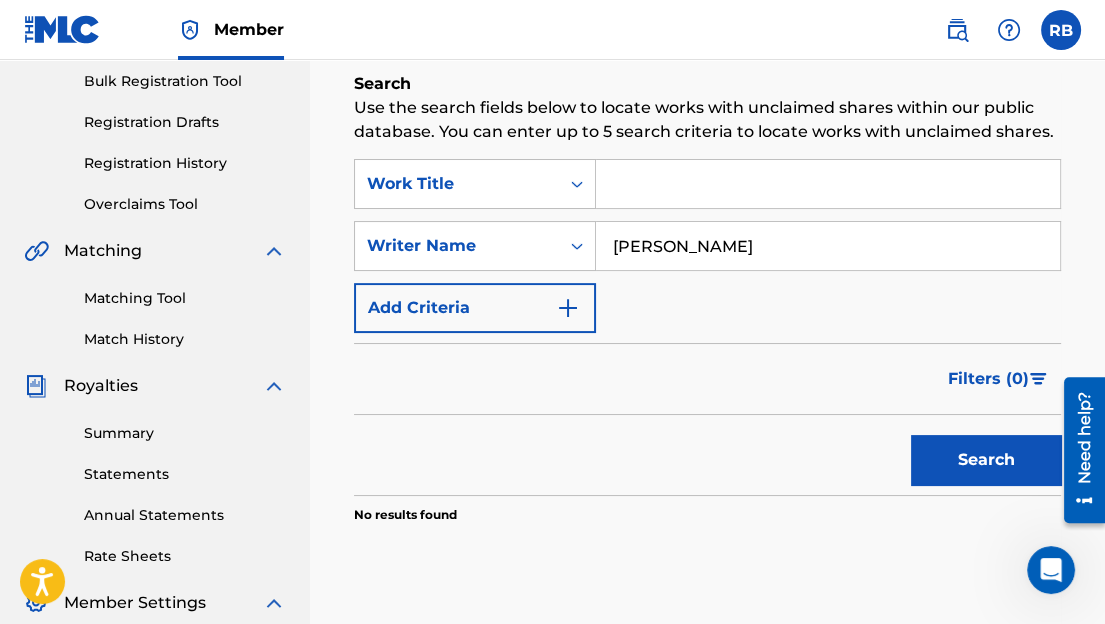drag, startPoint x: 758, startPoint y: 246, endPoint x: 601, endPoint y: 233, distance: 157.5373 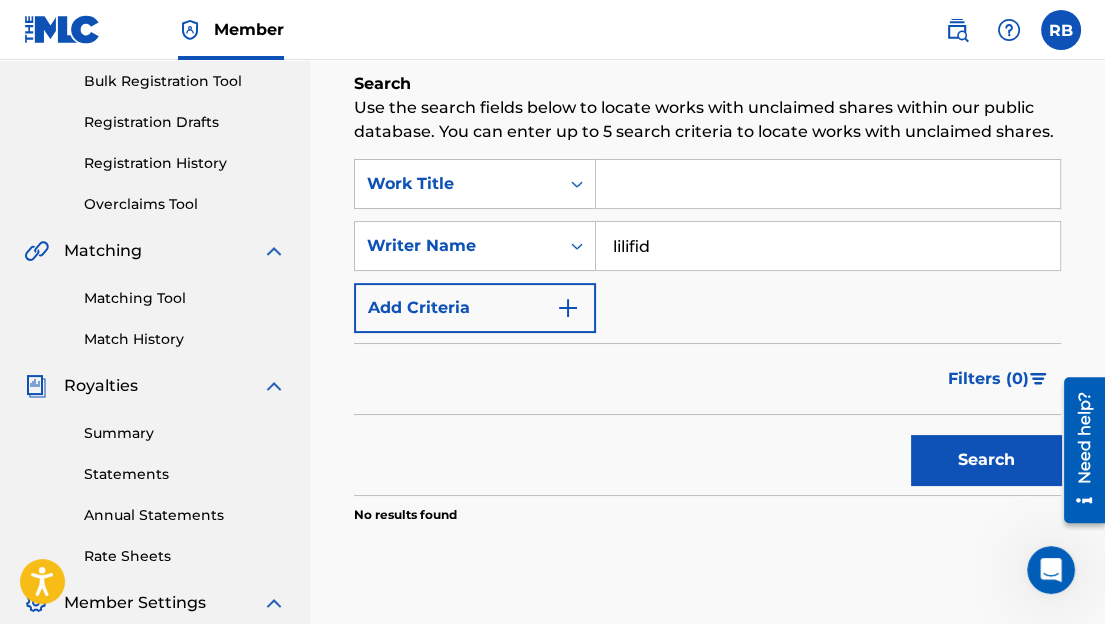 type on "lilifid" 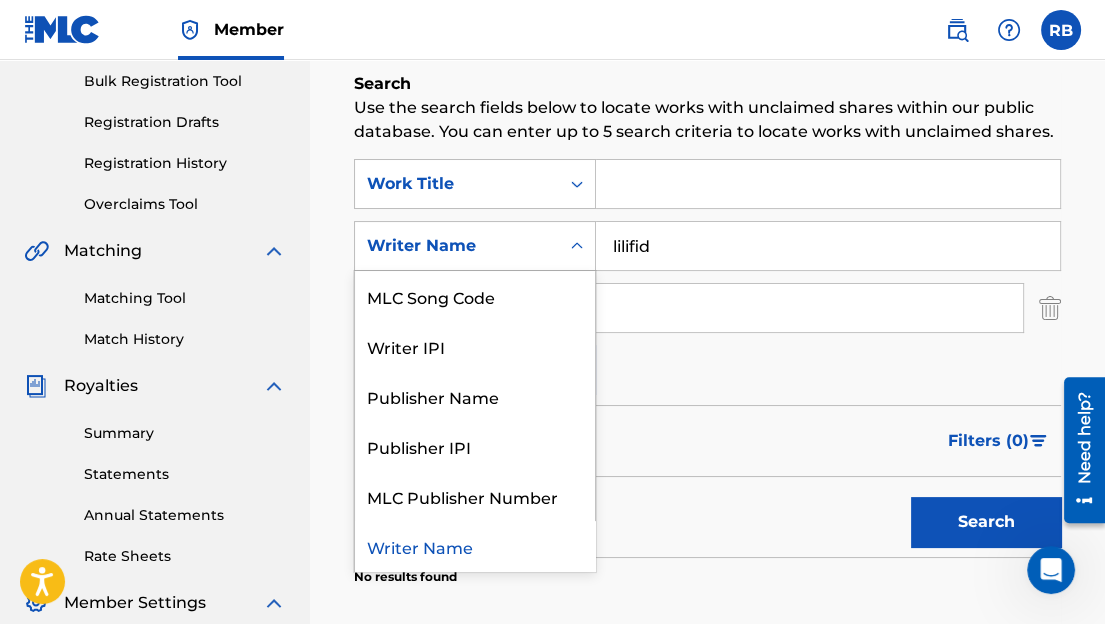 click 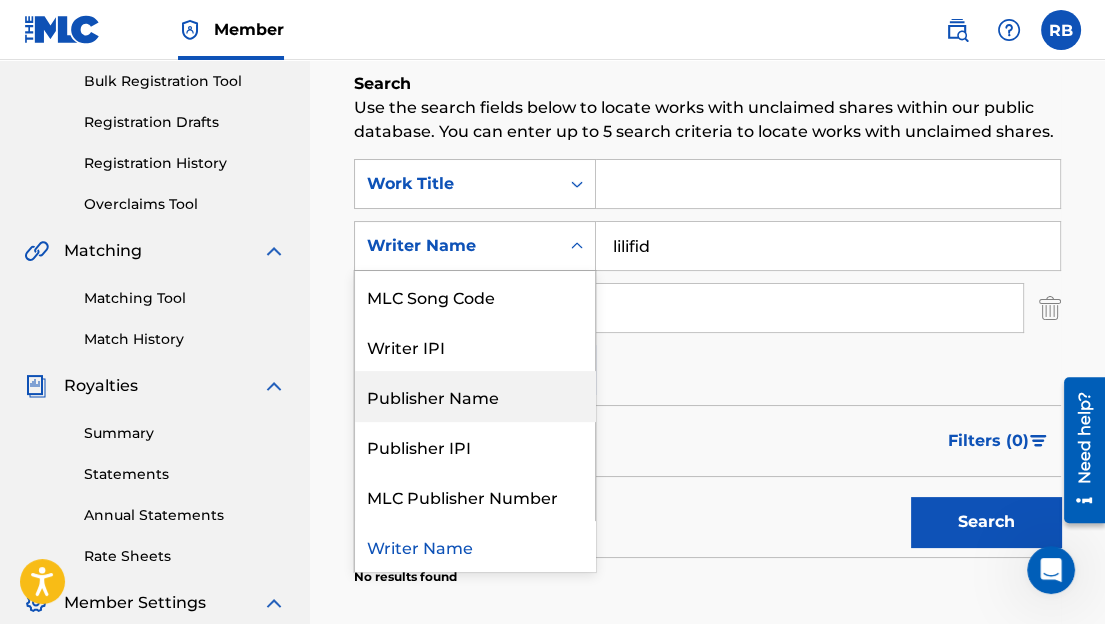 click on "Publisher Name" at bounding box center [475, 396] 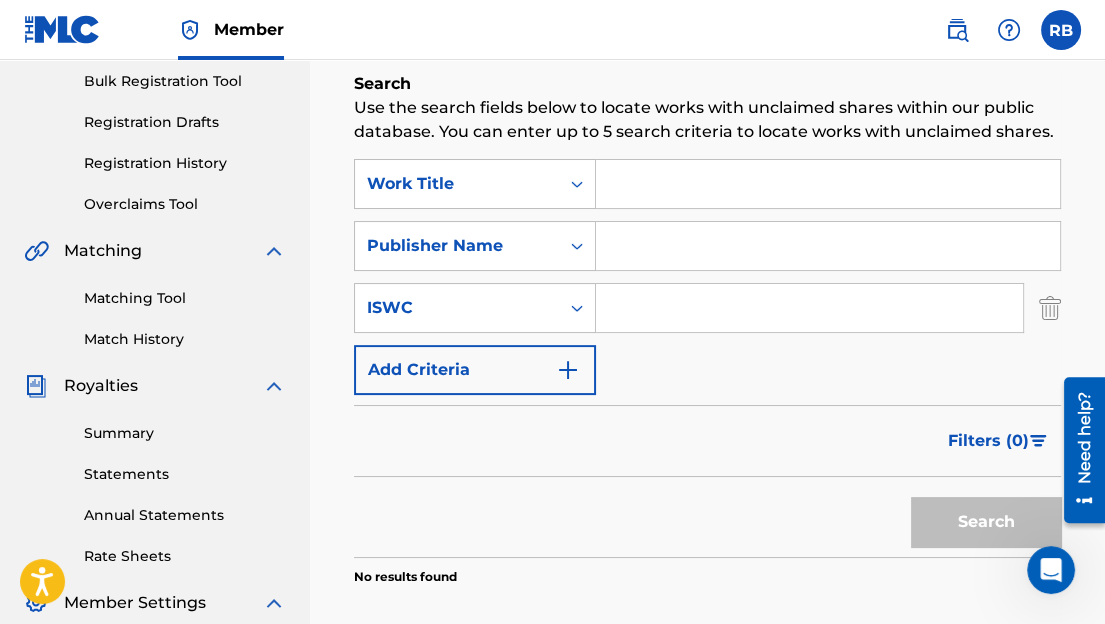 click at bounding box center (828, 246) 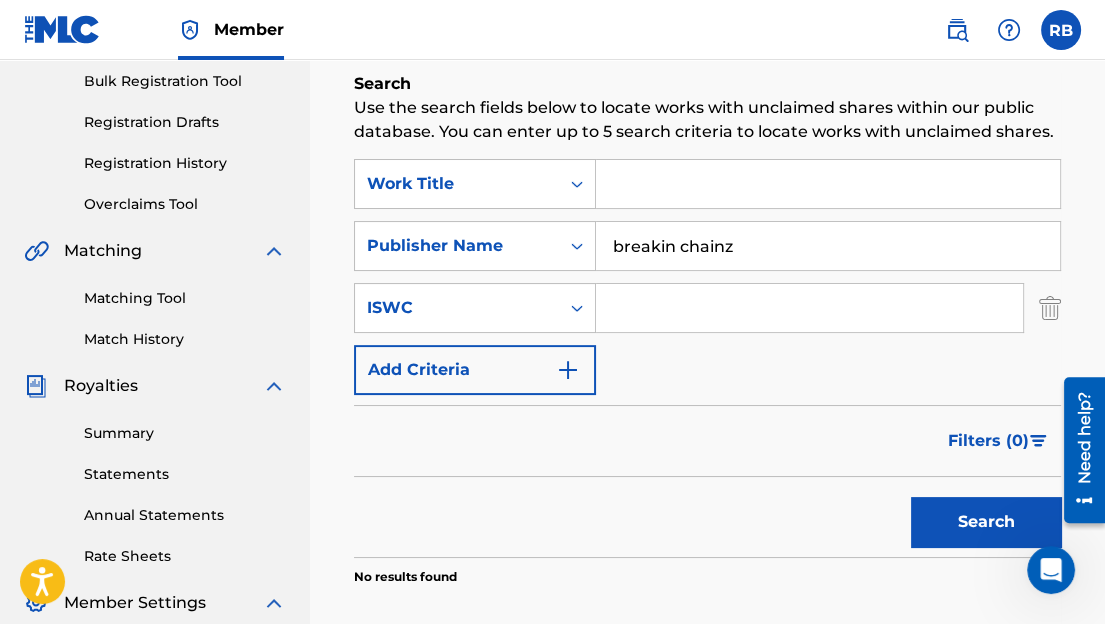 type on "breakin chainz" 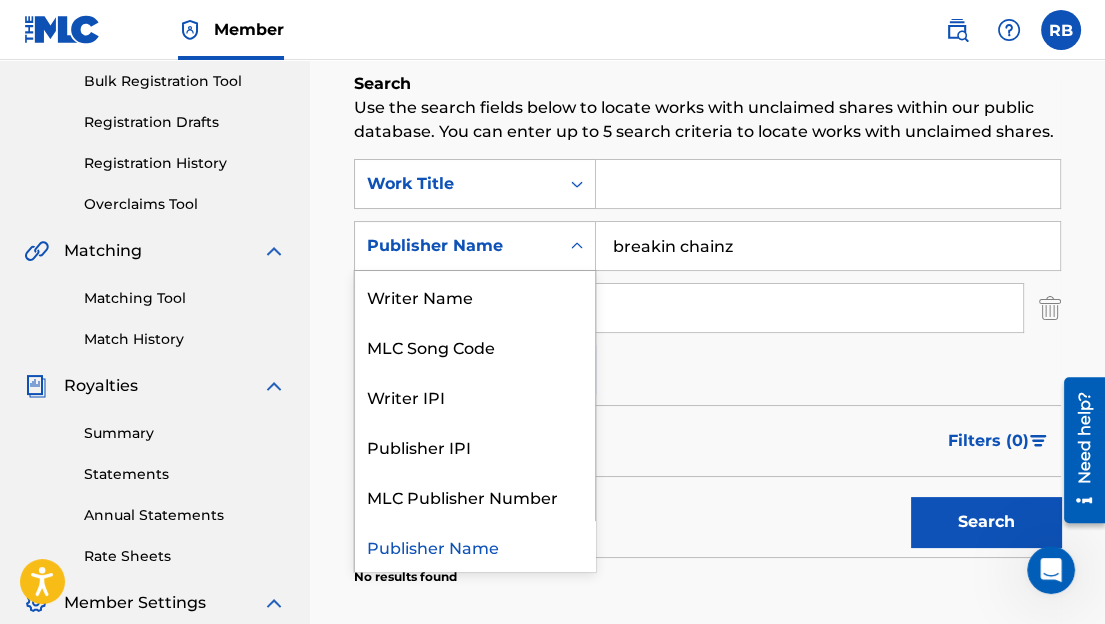 click 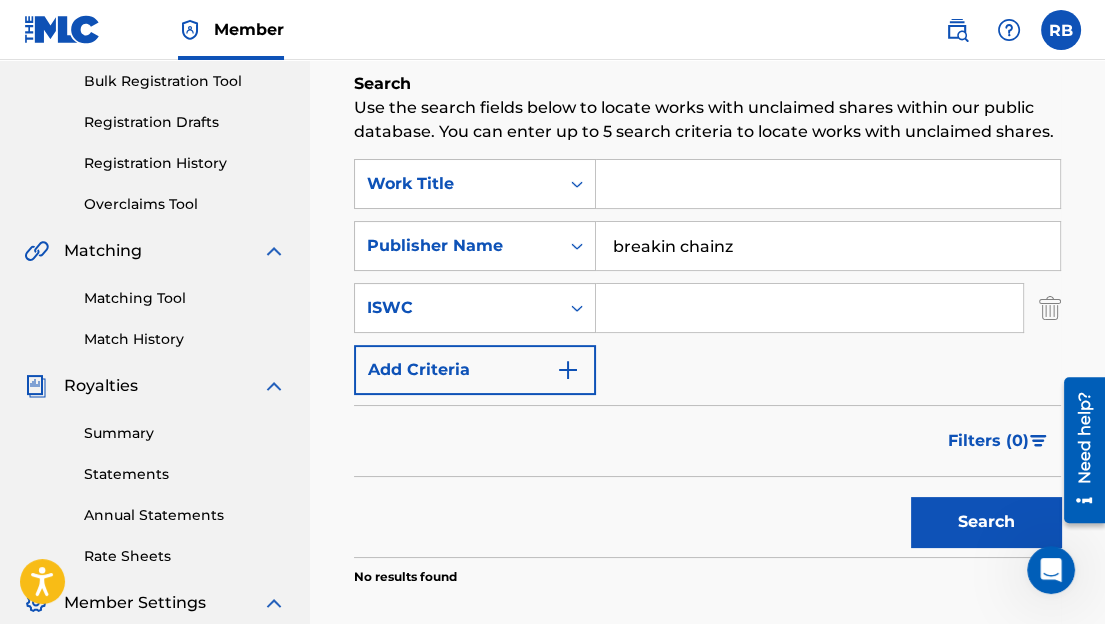 click on "Member RB RB [PERSON_NAME] [EMAIL_ADDRESS][DOMAIN_NAME] Profile Log out" at bounding box center [552, 30] 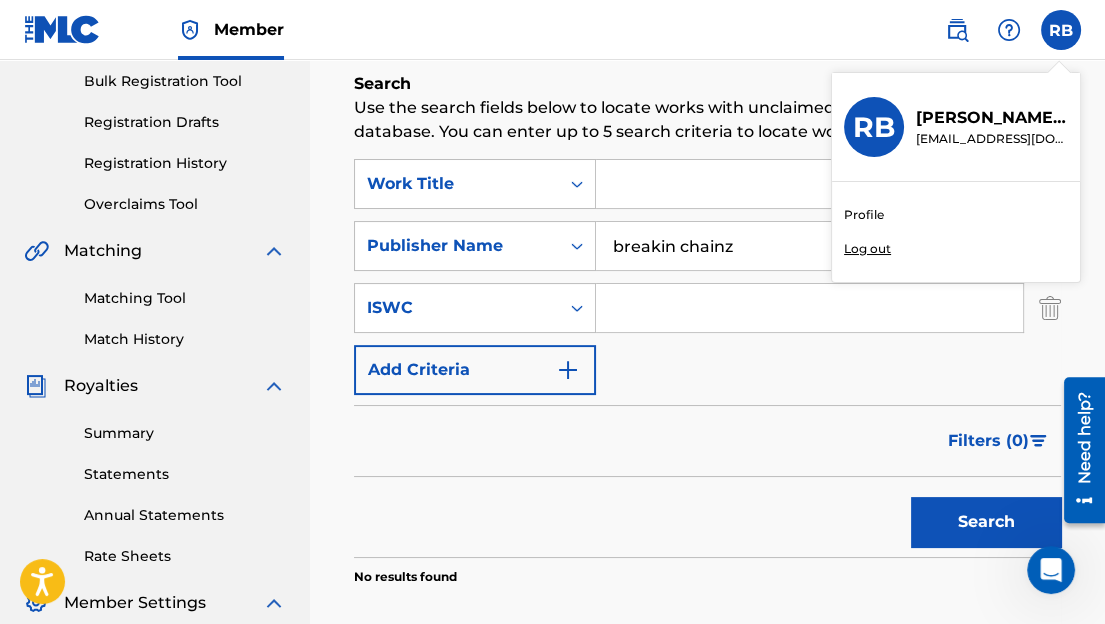 click on "Log out" at bounding box center [867, 249] 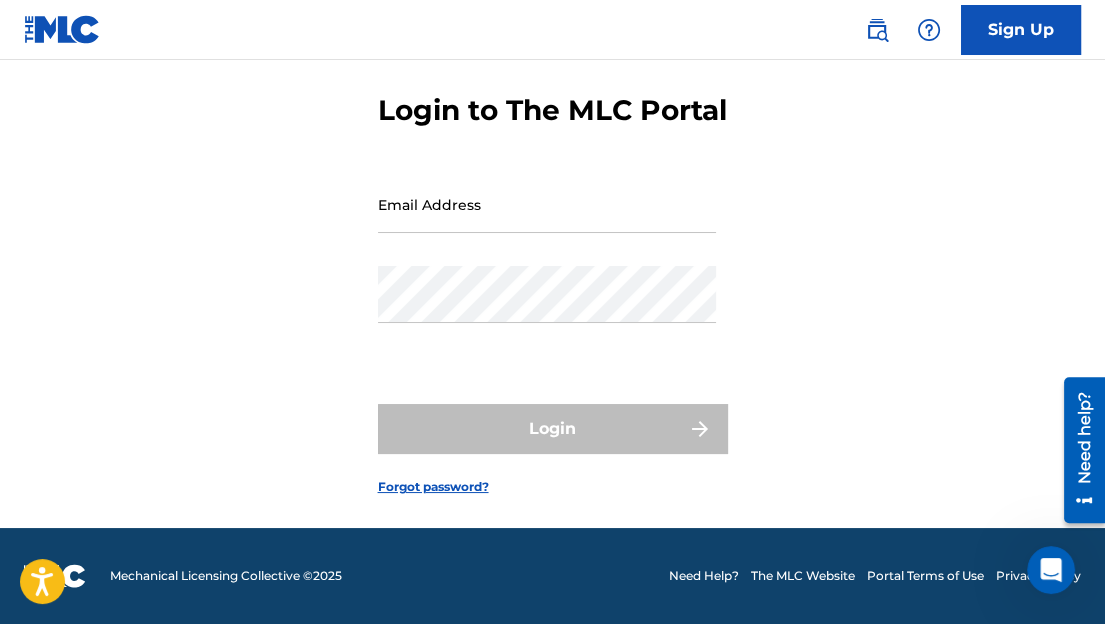 scroll, scrollTop: 0, scrollLeft: 0, axis: both 